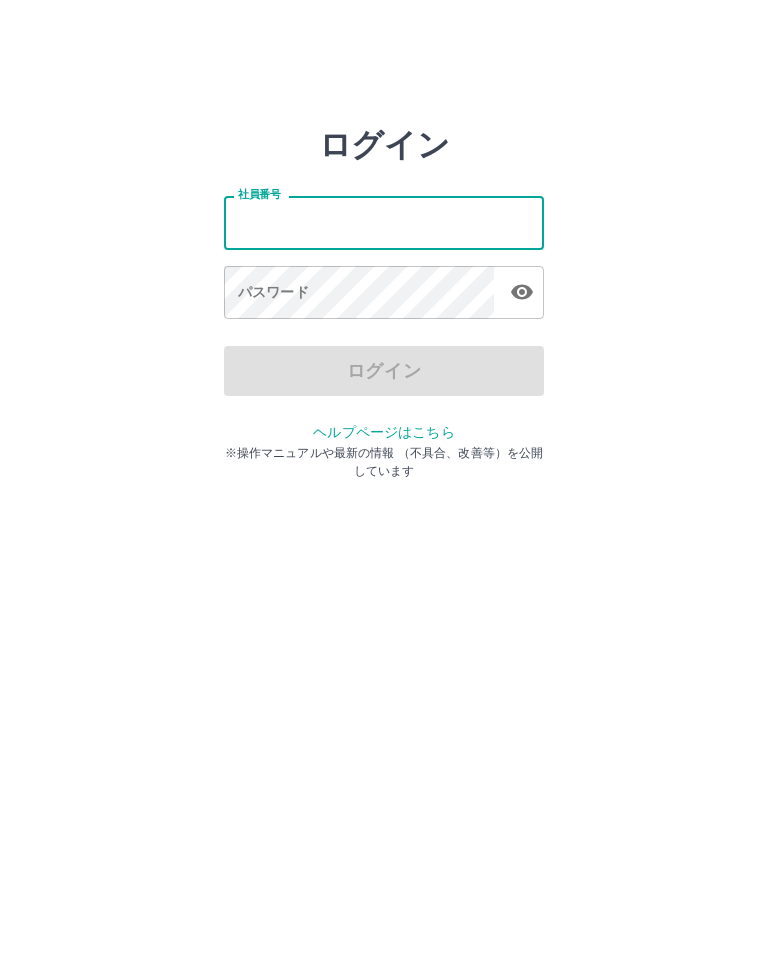 scroll, scrollTop: 0, scrollLeft: 0, axis: both 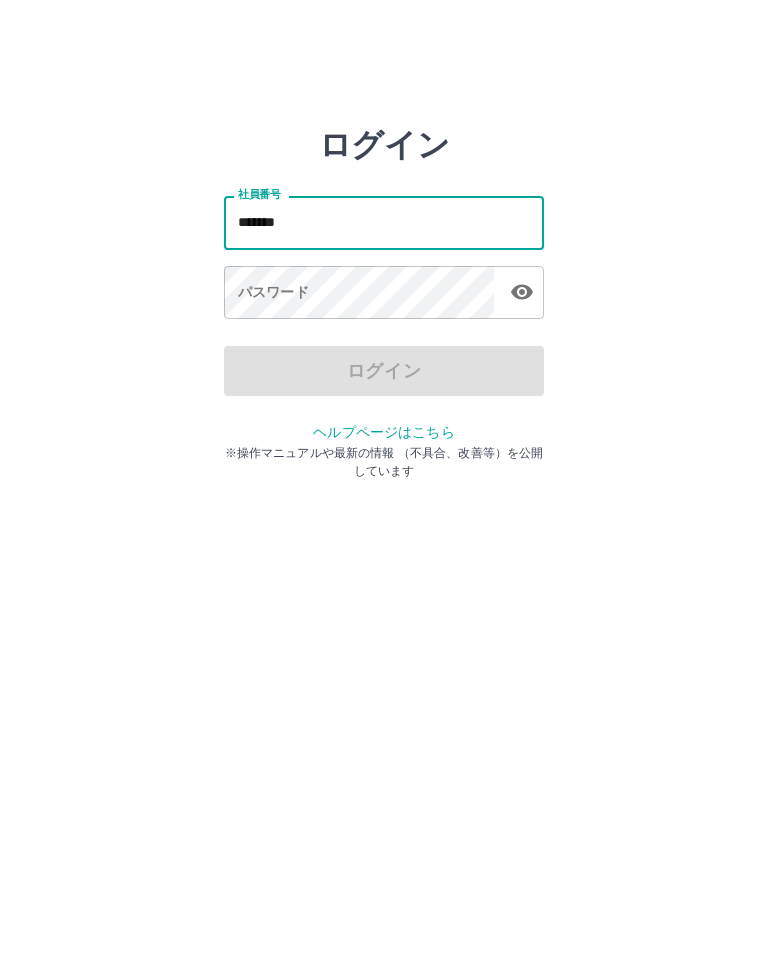 type on "*******" 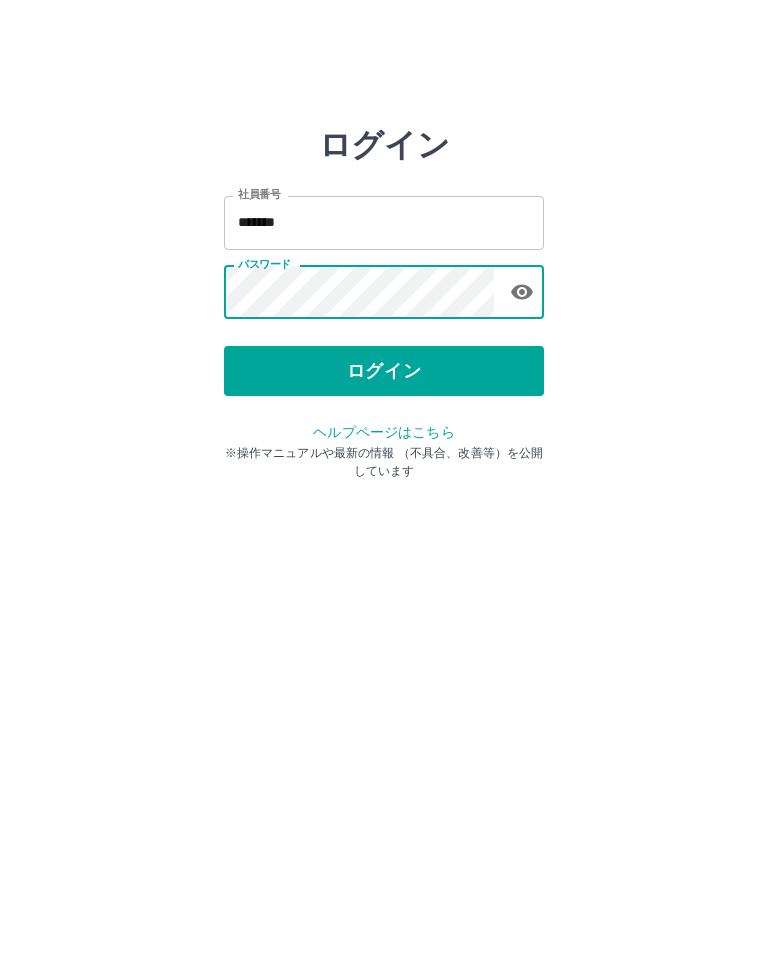 click on "ログイン" at bounding box center (384, 371) 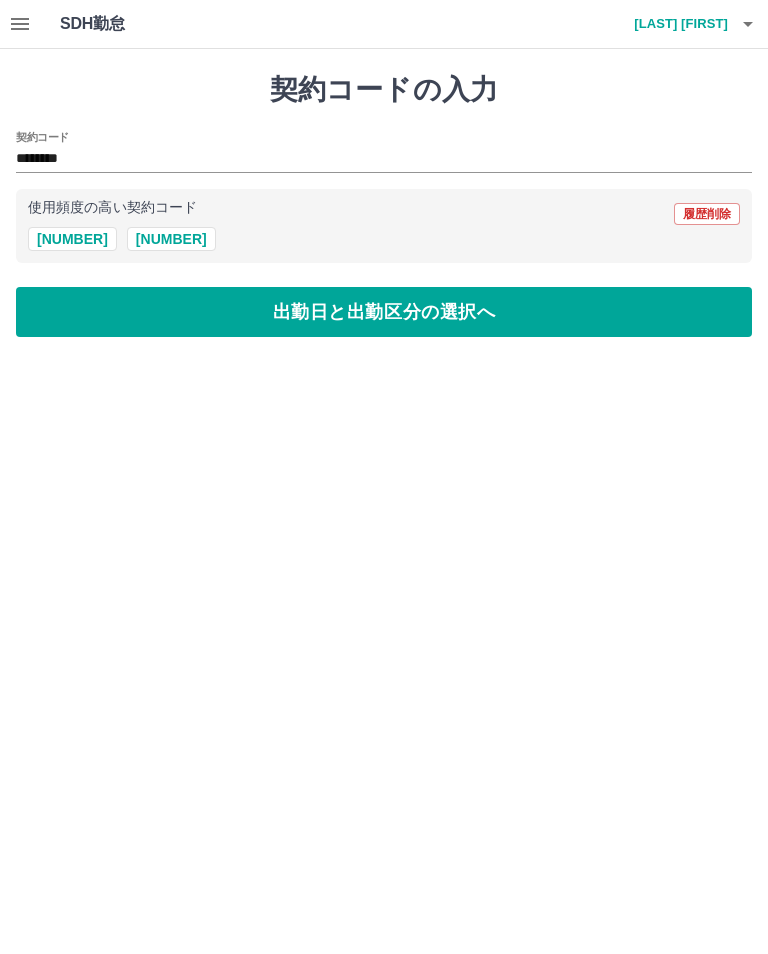 scroll, scrollTop: 0, scrollLeft: 0, axis: both 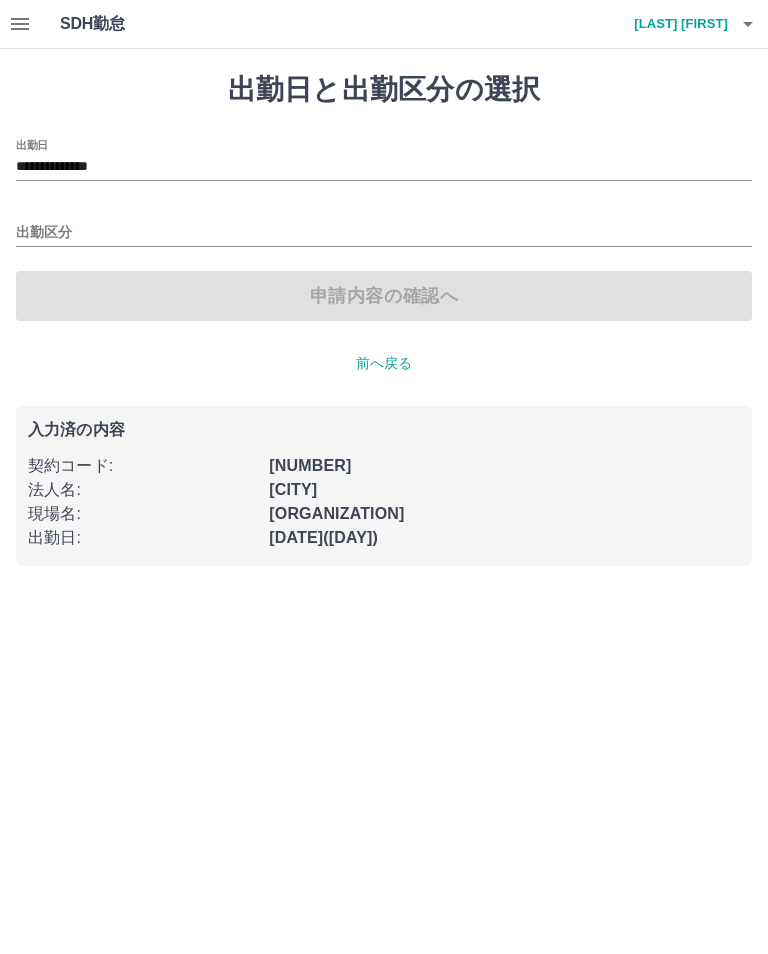 click on "出勤区分" at bounding box center (384, 233) 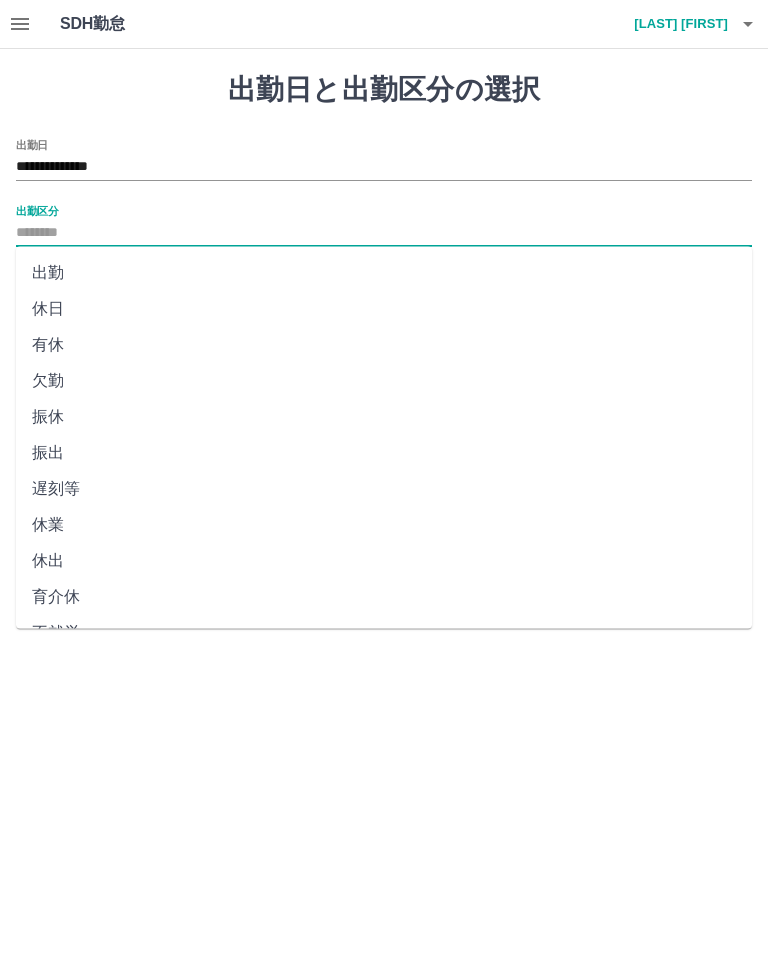 click on "出勤" at bounding box center (384, 273) 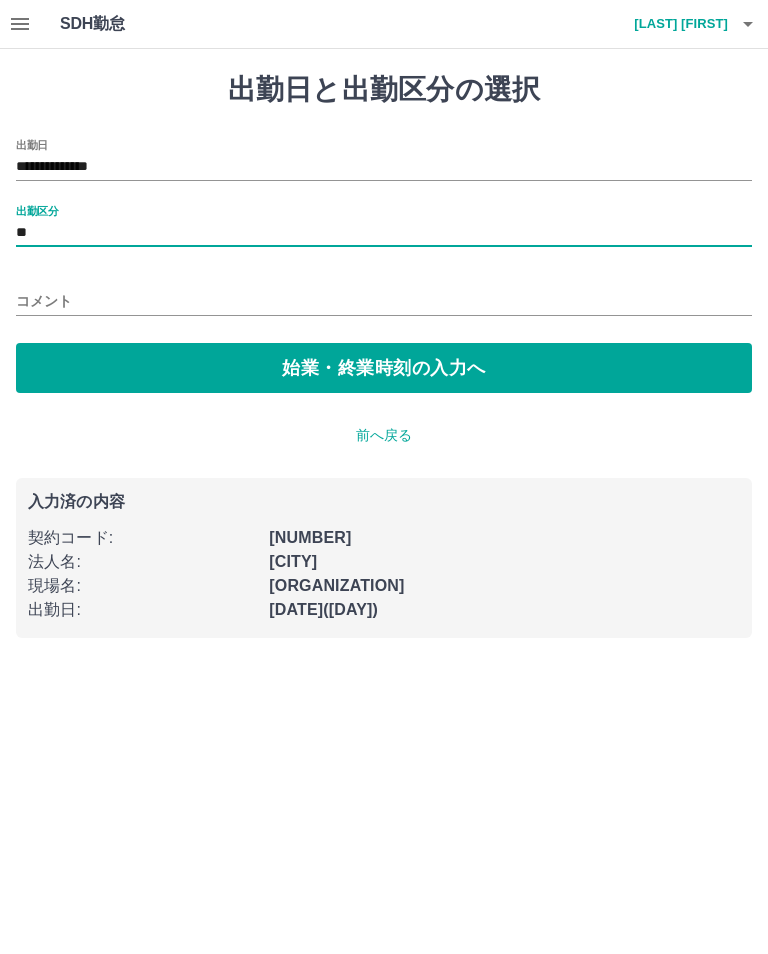 click on "始業・終業時刻の入力へ" at bounding box center (384, 368) 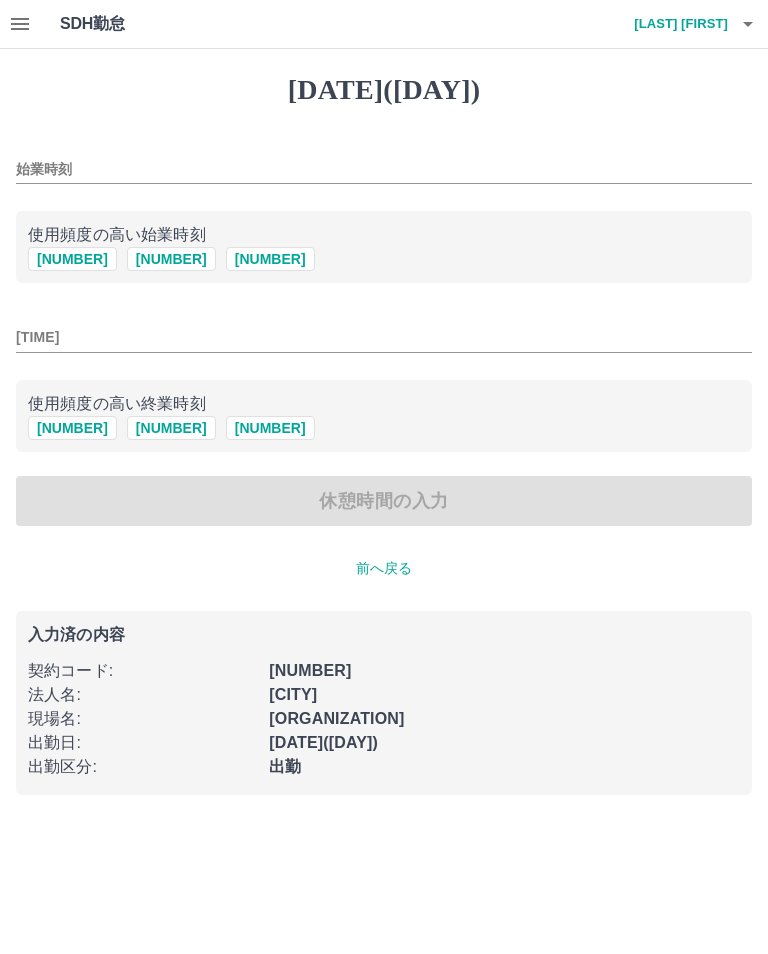 click on "始業時刻" at bounding box center [384, 163] 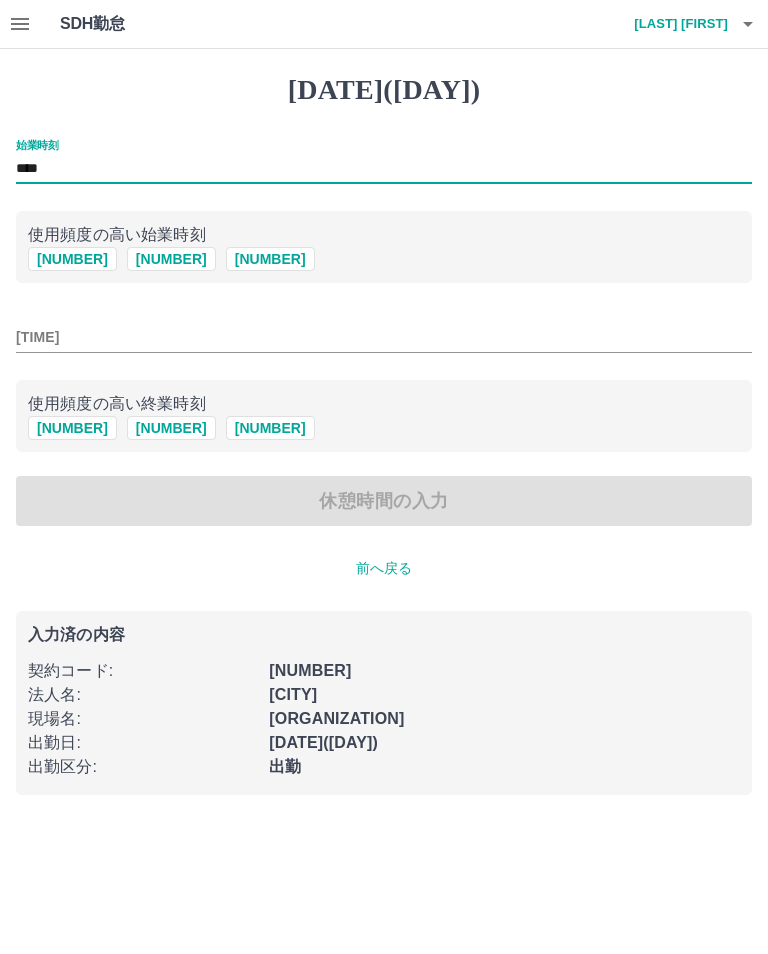 type on "[NUMBER]" 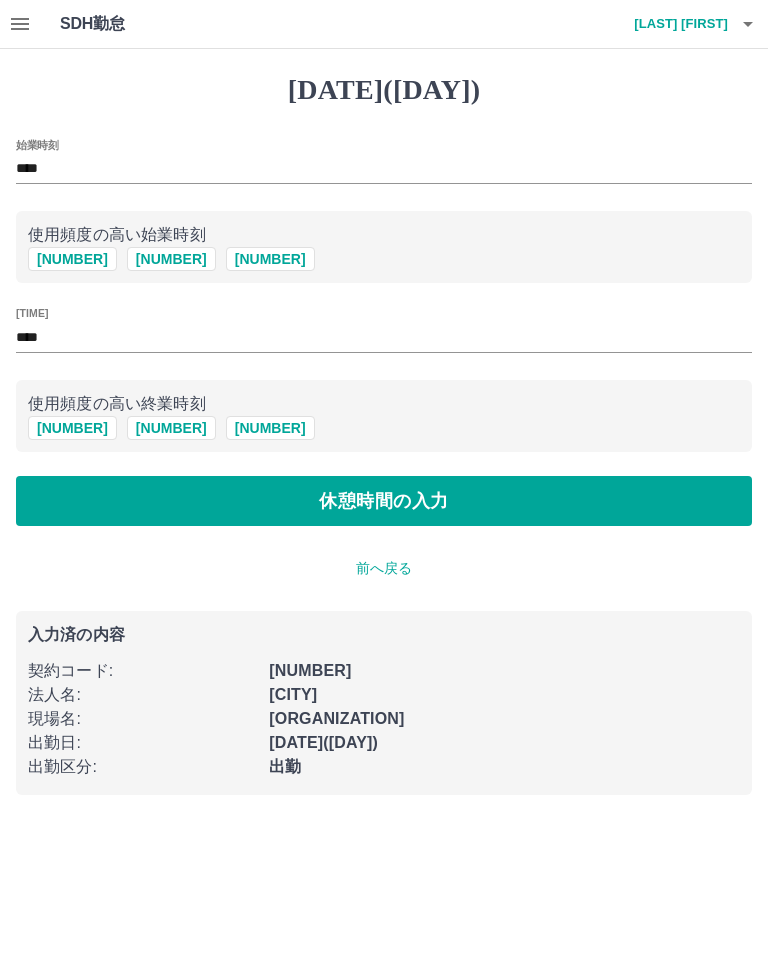 click on "休憩時間の入力" at bounding box center (384, 501) 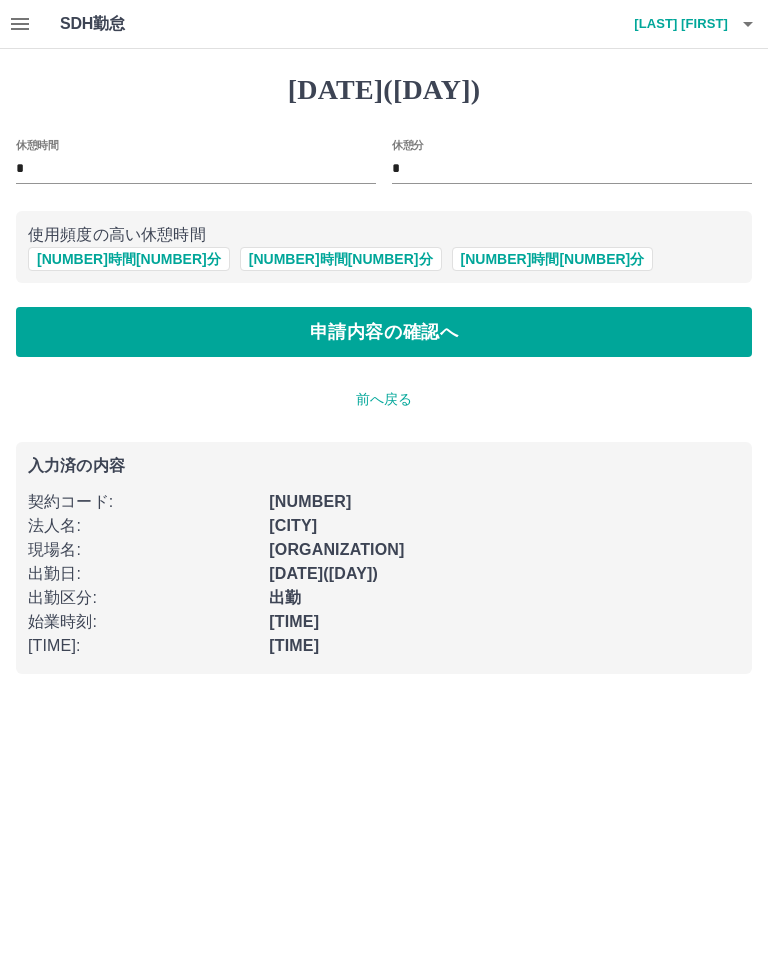 click on "申請内容の確認へ" at bounding box center (384, 332) 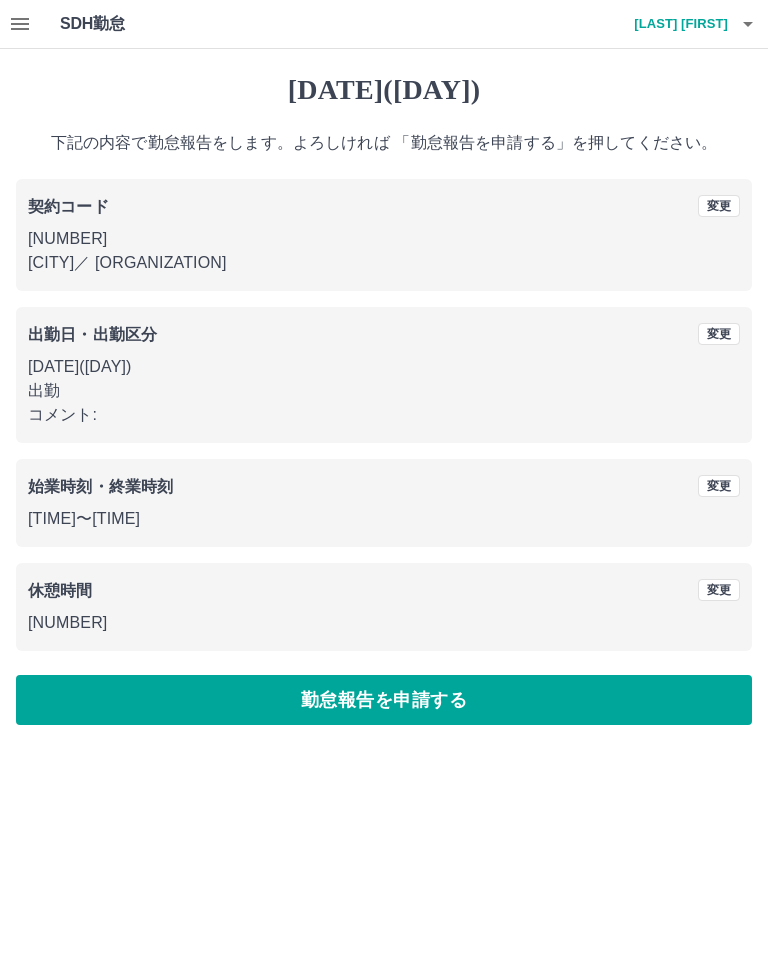 click on "勤怠報告を申請する" at bounding box center [384, 700] 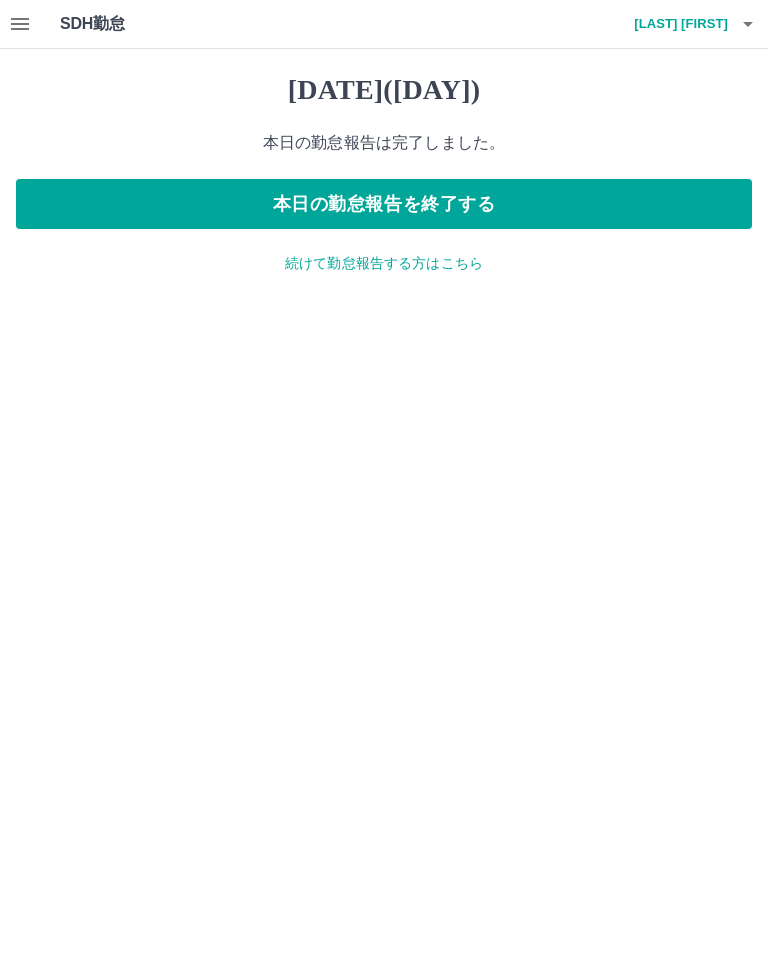 click on "本日の勤怠報告を終了する" at bounding box center [384, 204] 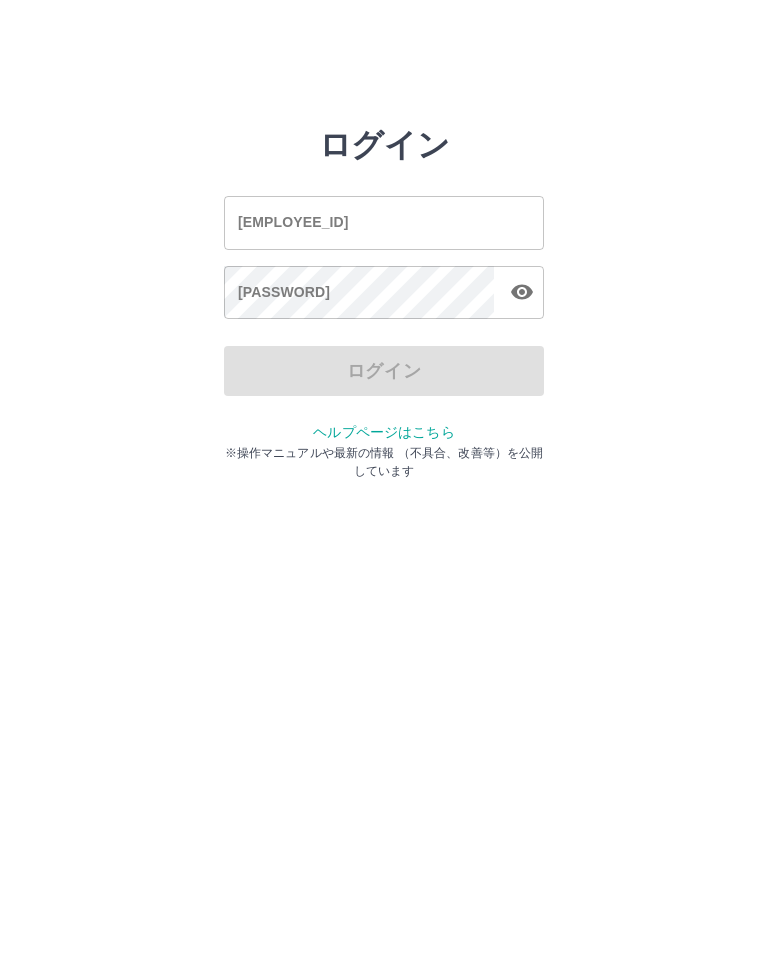 scroll, scrollTop: 0, scrollLeft: 0, axis: both 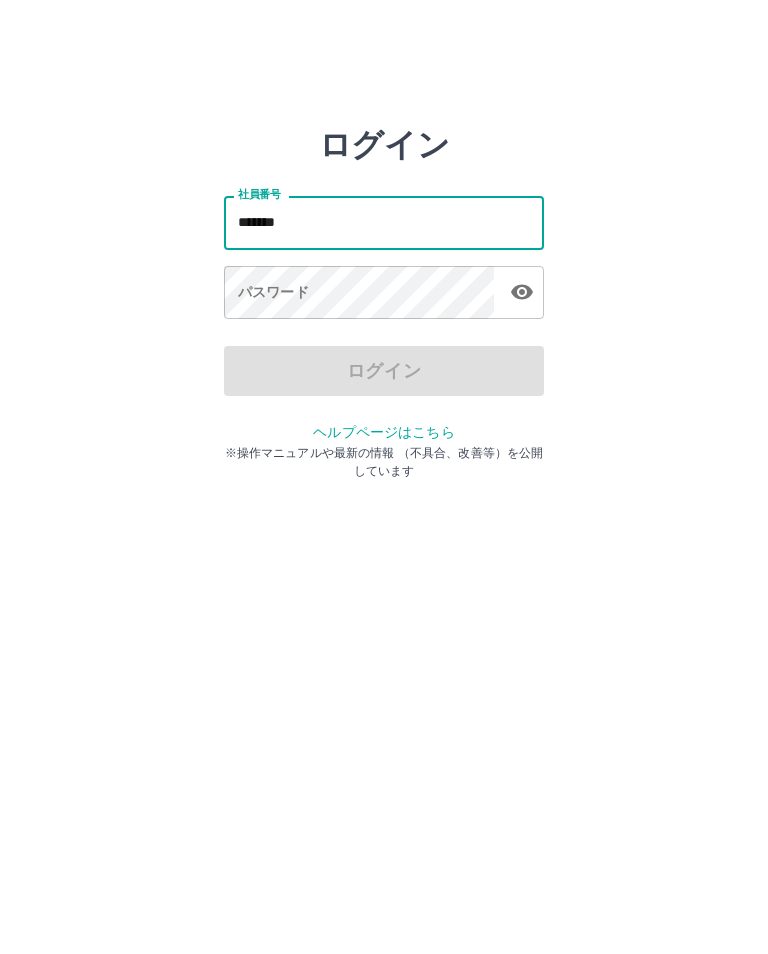 type on "*******" 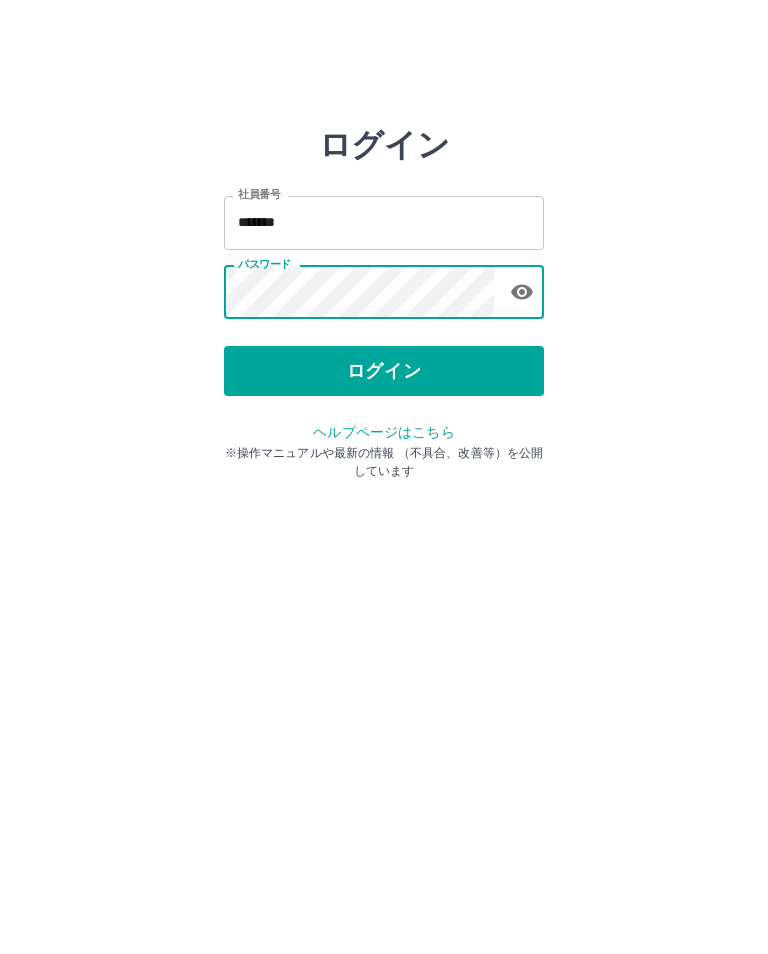 click on "ログイン" at bounding box center (384, 371) 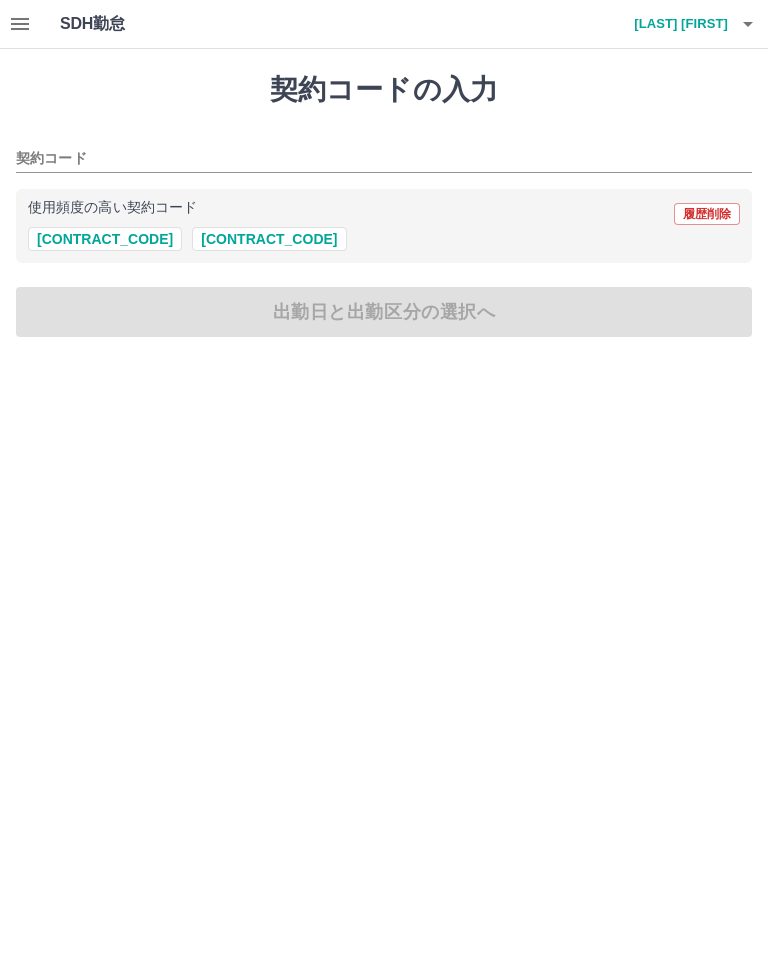 scroll, scrollTop: 0, scrollLeft: 0, axis: both 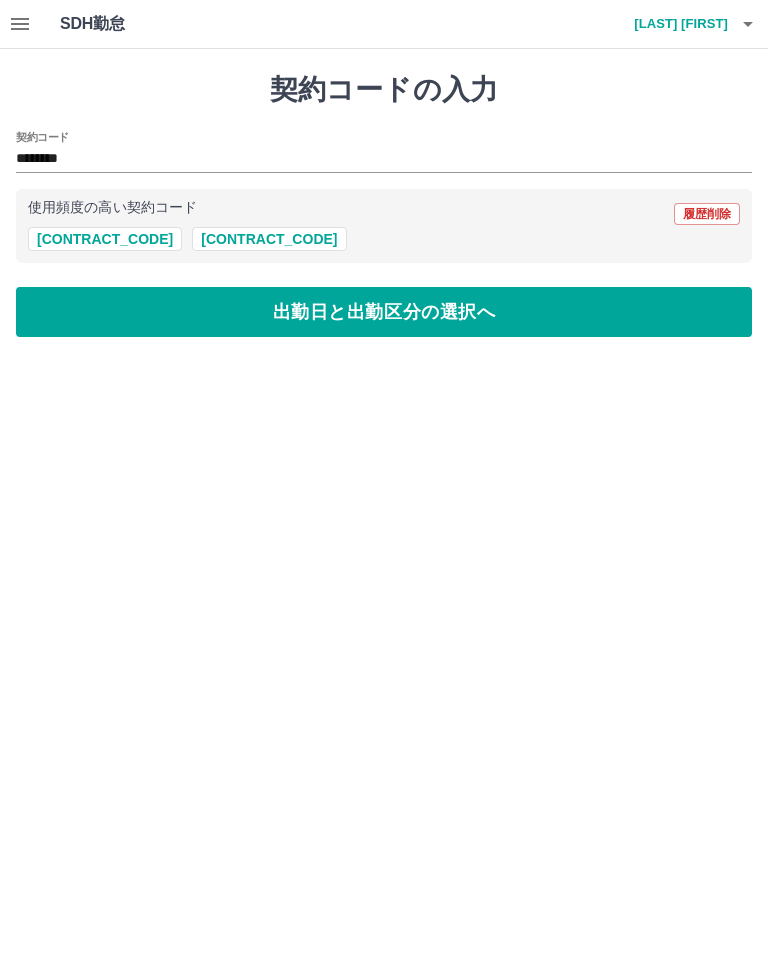 click on "出勤日と出勤区分の選択へ" at bounding box center (384, 312) 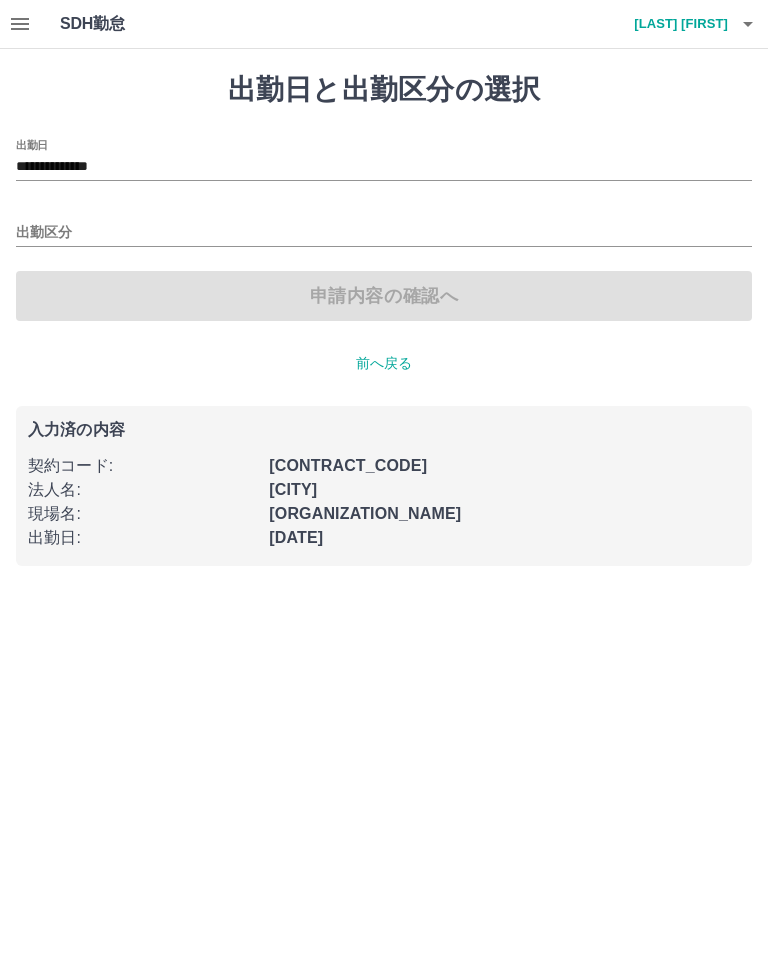 click on "出勤区分" at bounding box center [384, 233] 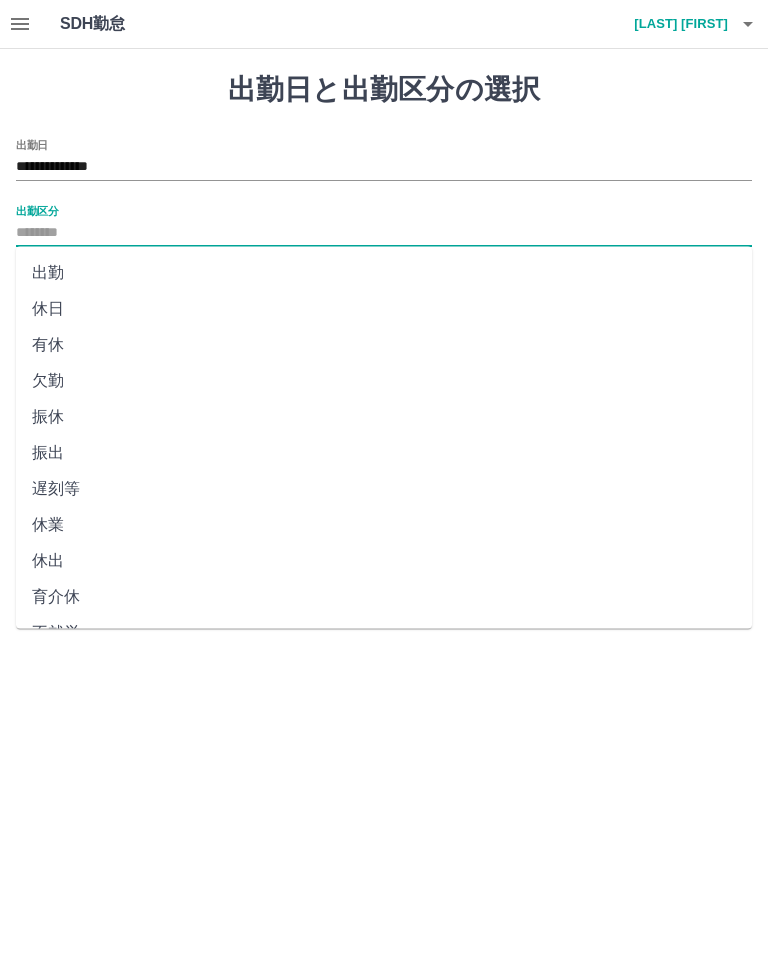 click on "出勤" at bounding box center [384, 273] 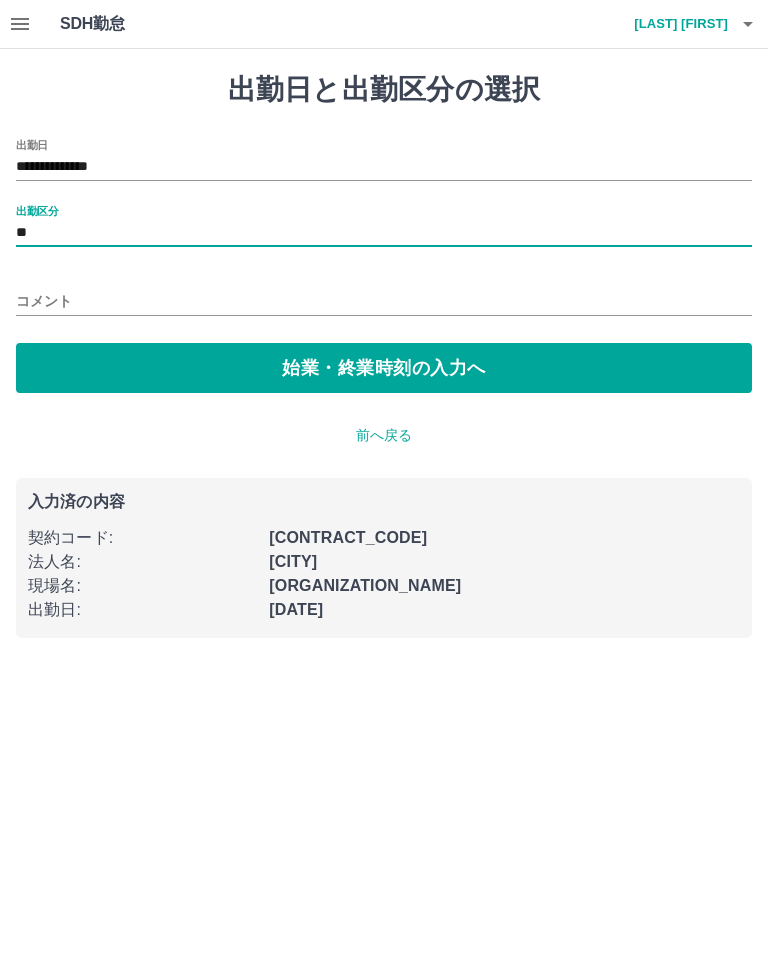 click on "始業・終業時刻の入力へ" at bounding box center [384, 368] 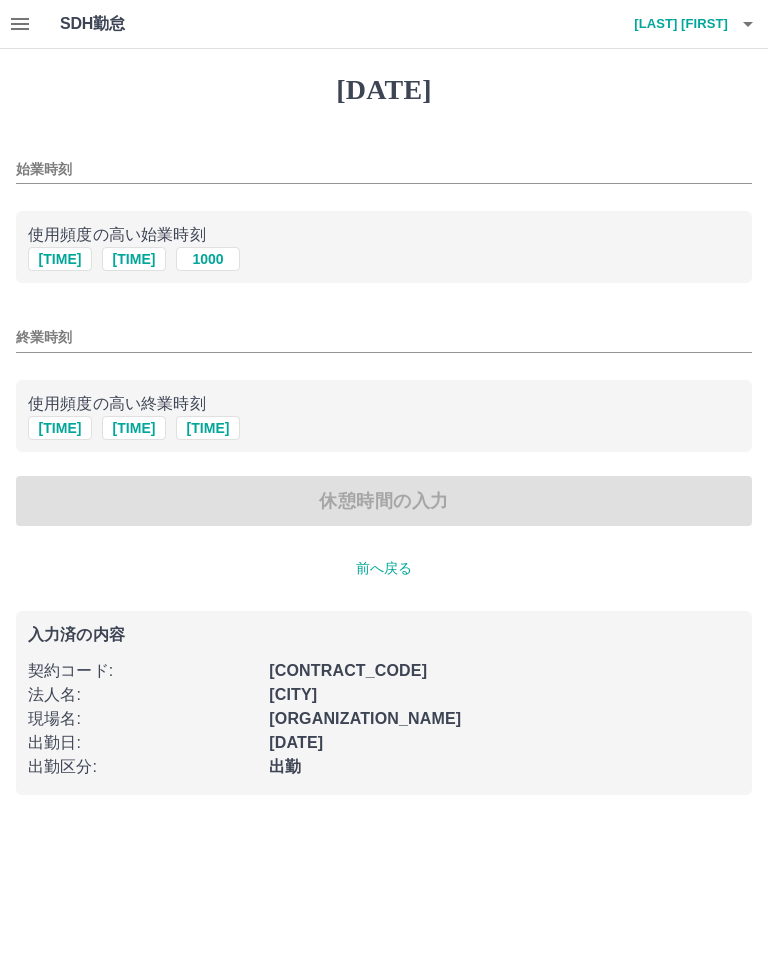click on "[NUMBER]" at bounding box center (60, 259) 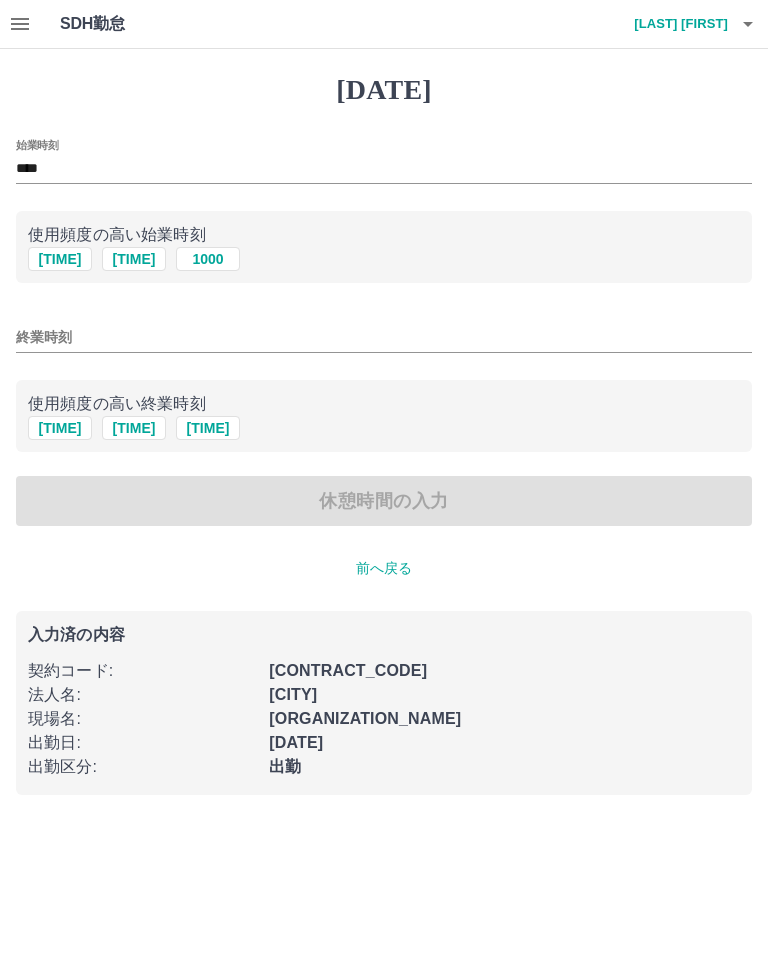 click on "[NUMBER]" at bounding box center [60, 259] 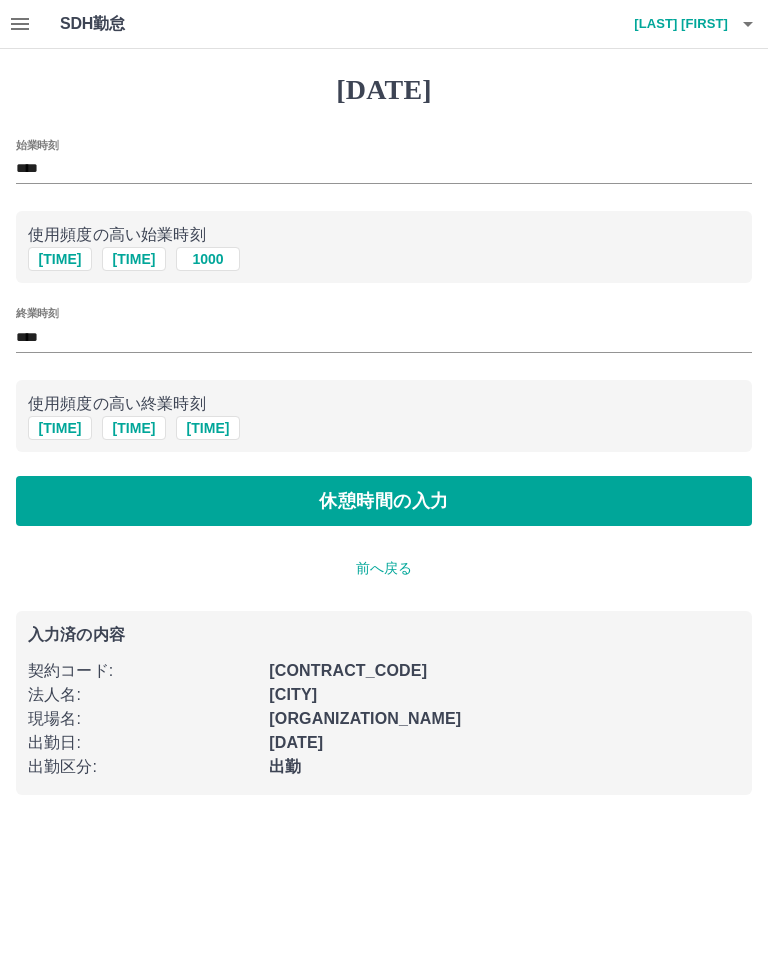 click on "休憩時間の入力" at bounding box center (384, 501) 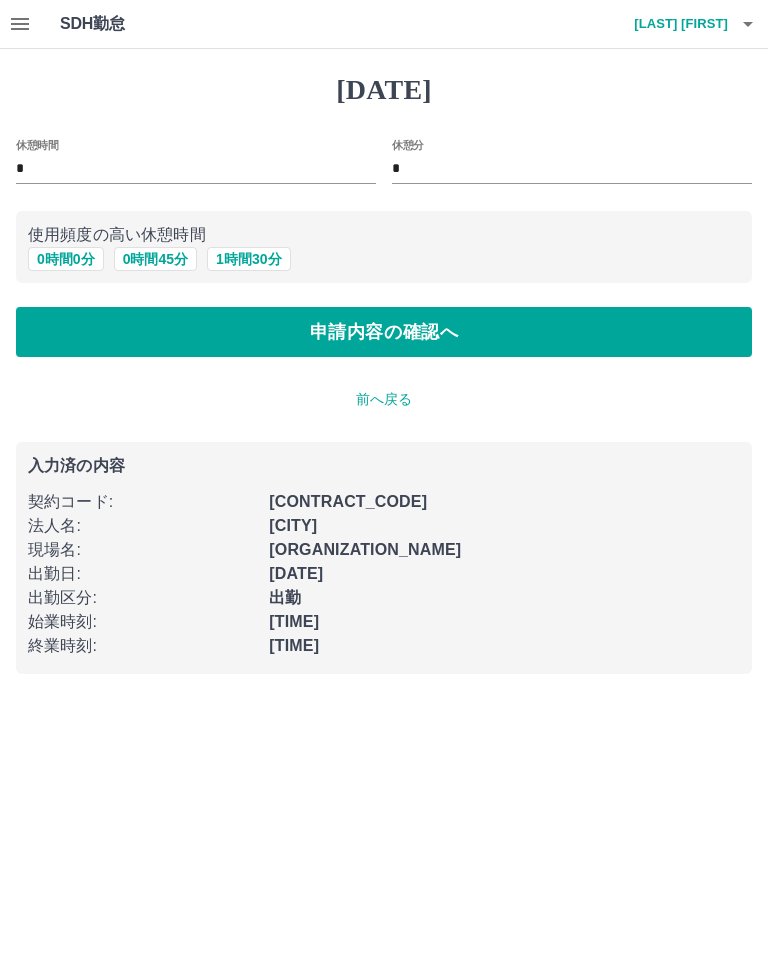 click on "申請内容の確認へ" at bounding box center (384, 332) 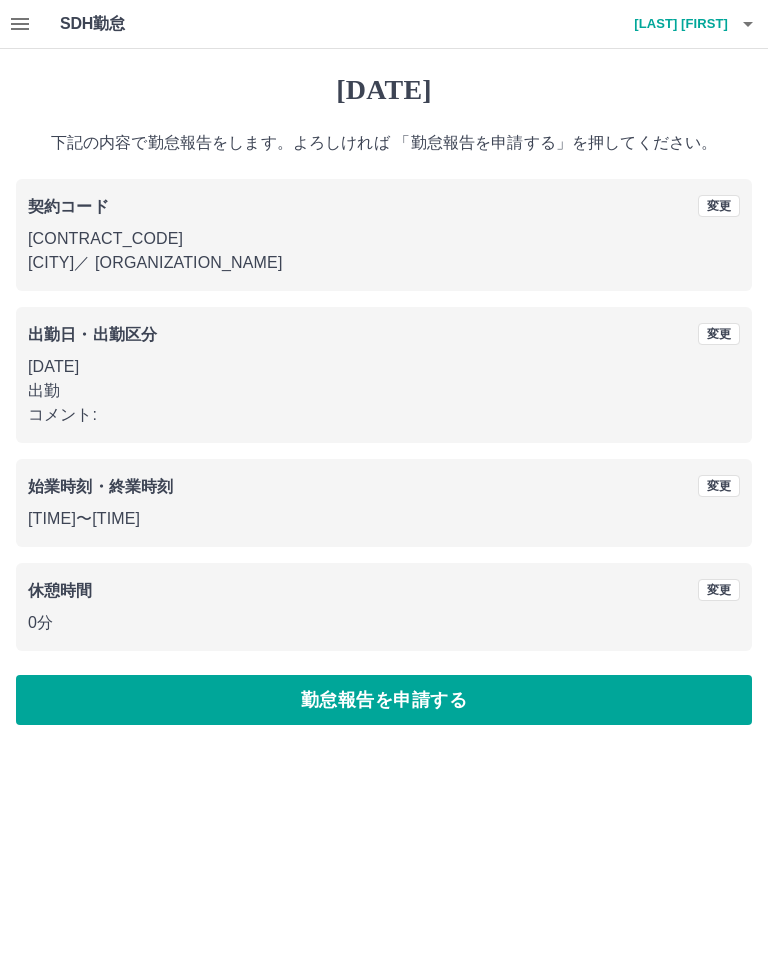 click on "勤怠報告を申請する" at bounding box center [384, 700] 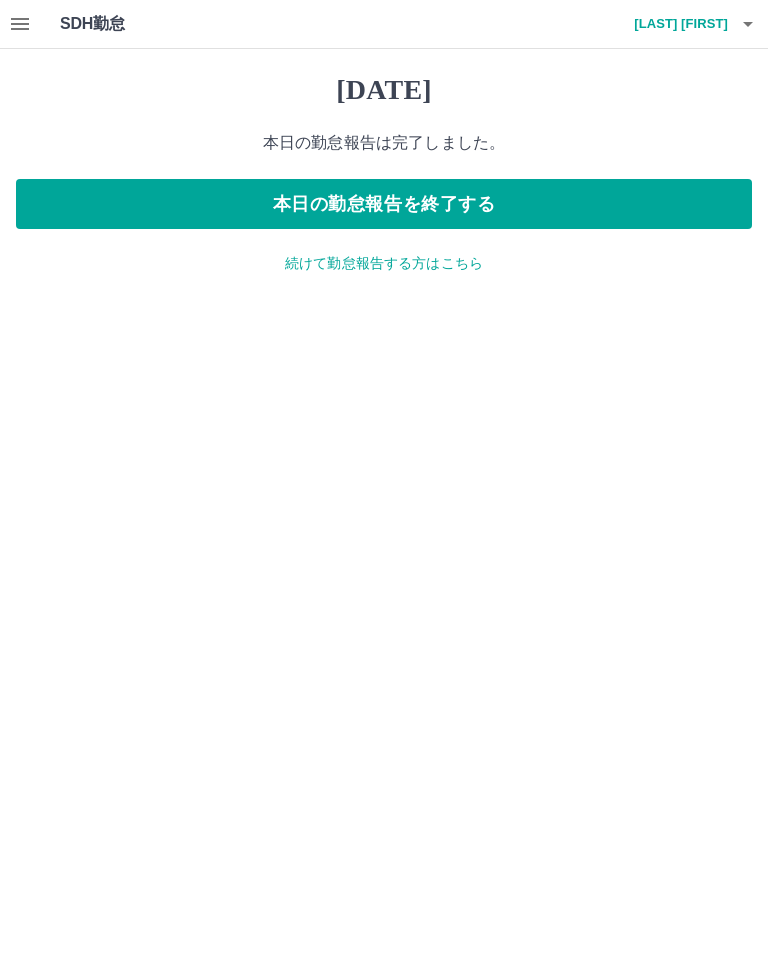 click on "本日の勤怠報告を終了する" at bounding box center [384, 204] 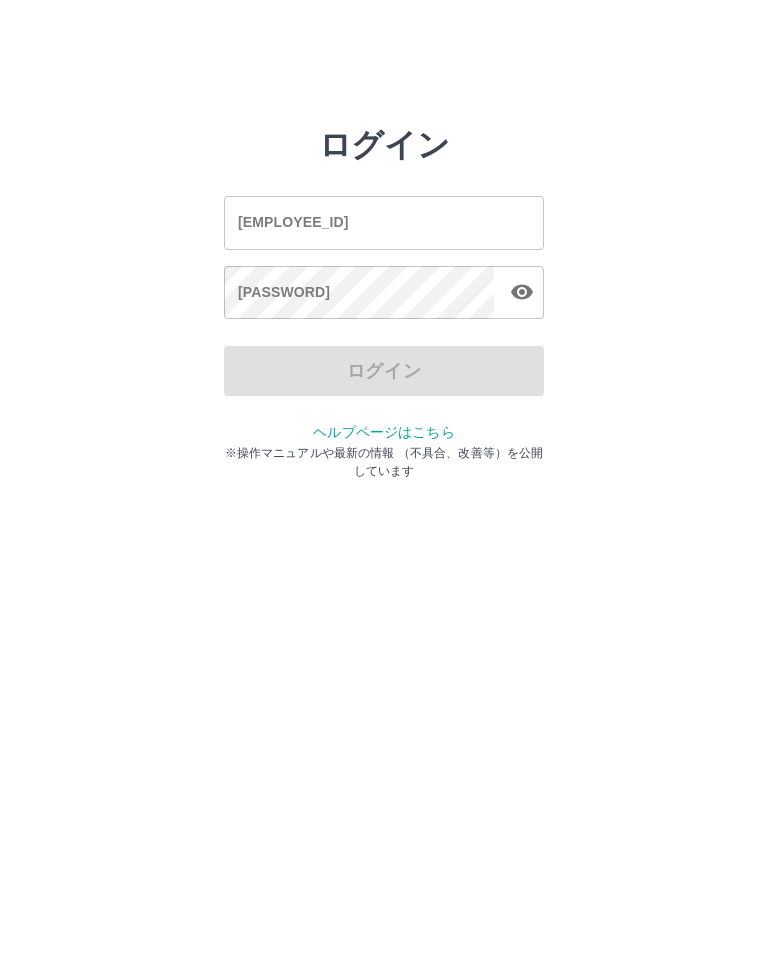 scroll, scrollTop: 0, scrollLeft: 0, axis: both 